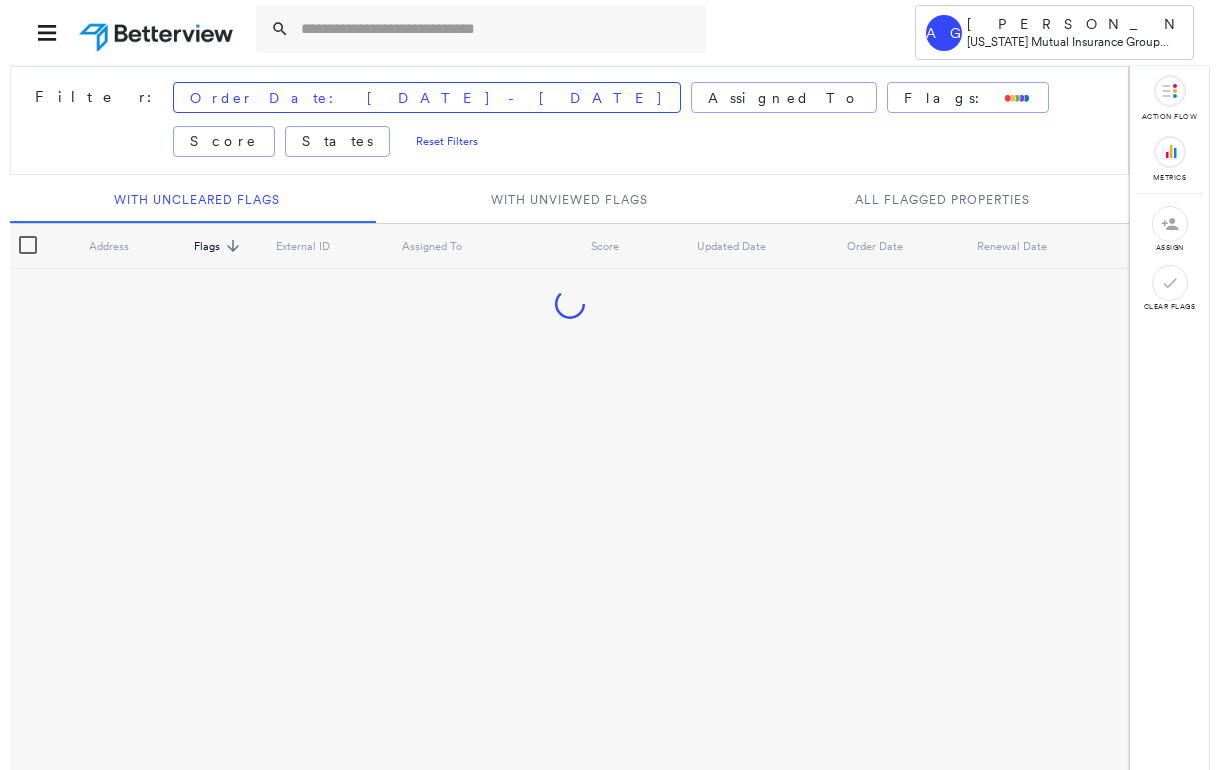 scroll, scrollTop: 0, scrollLeft: 0, axis: both 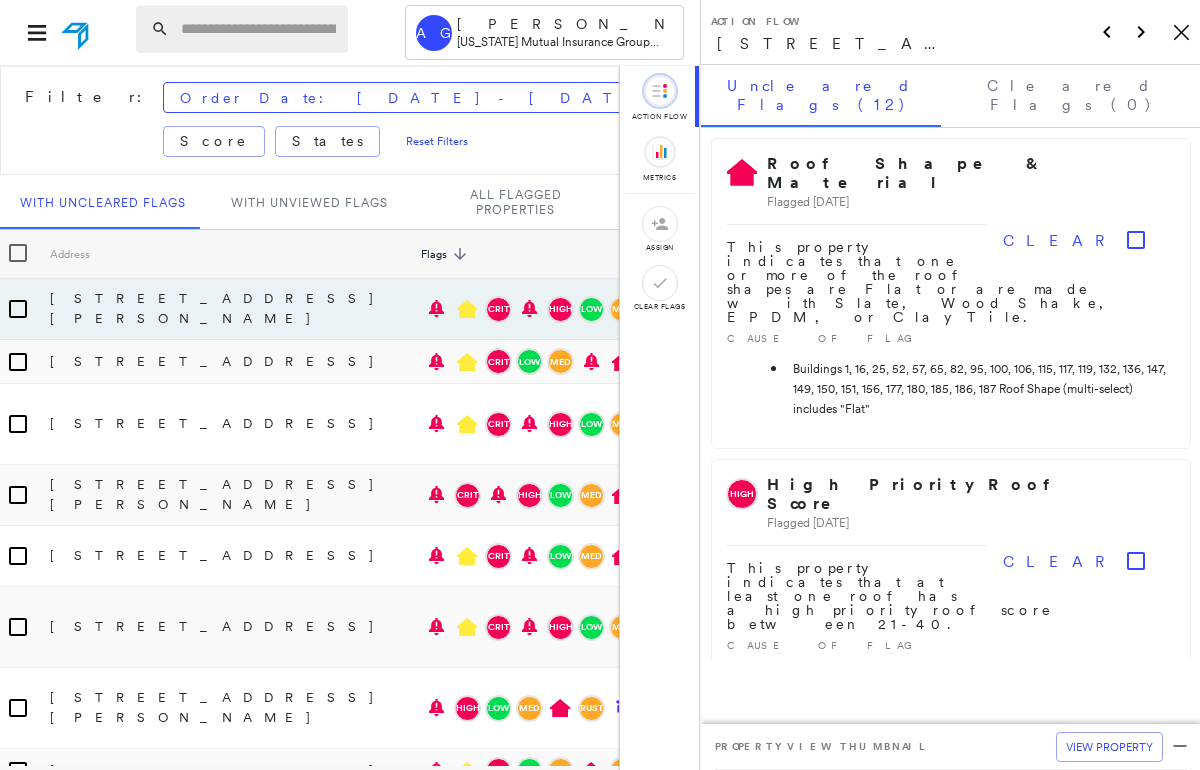 click at bounding box center [258, 29] 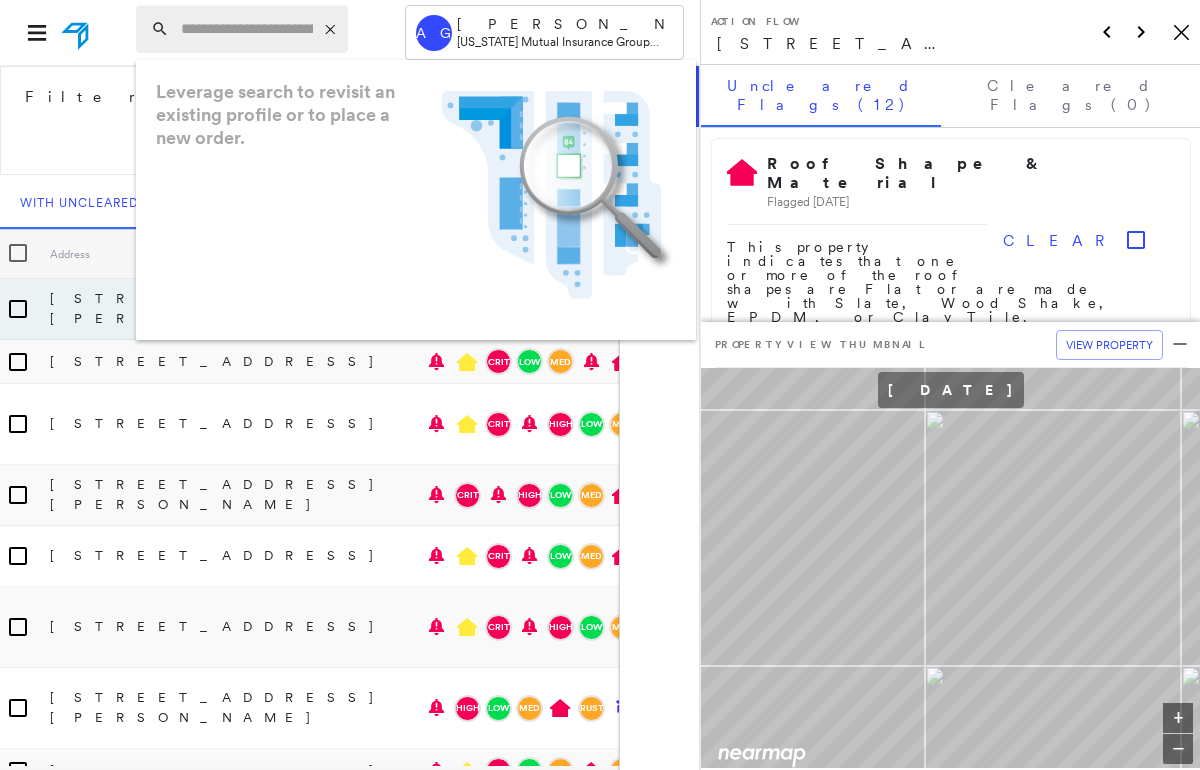 click at bounding box center [247, 29] 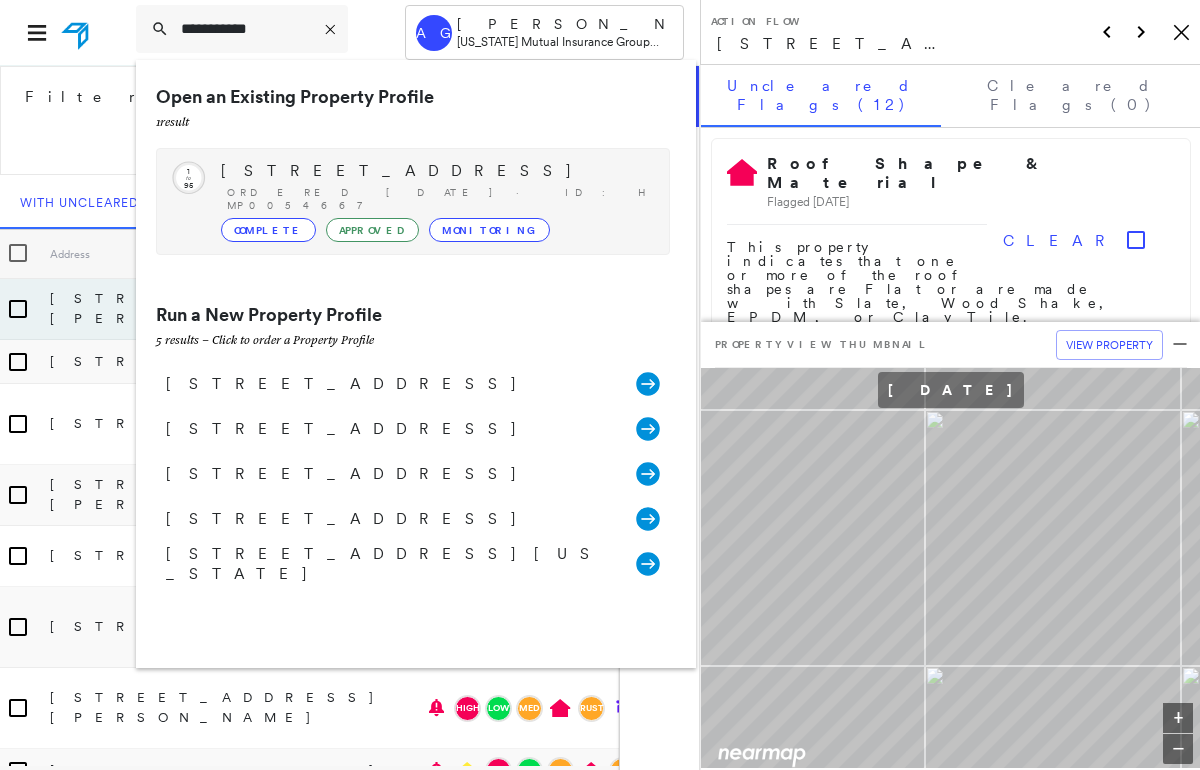 type on "**********" 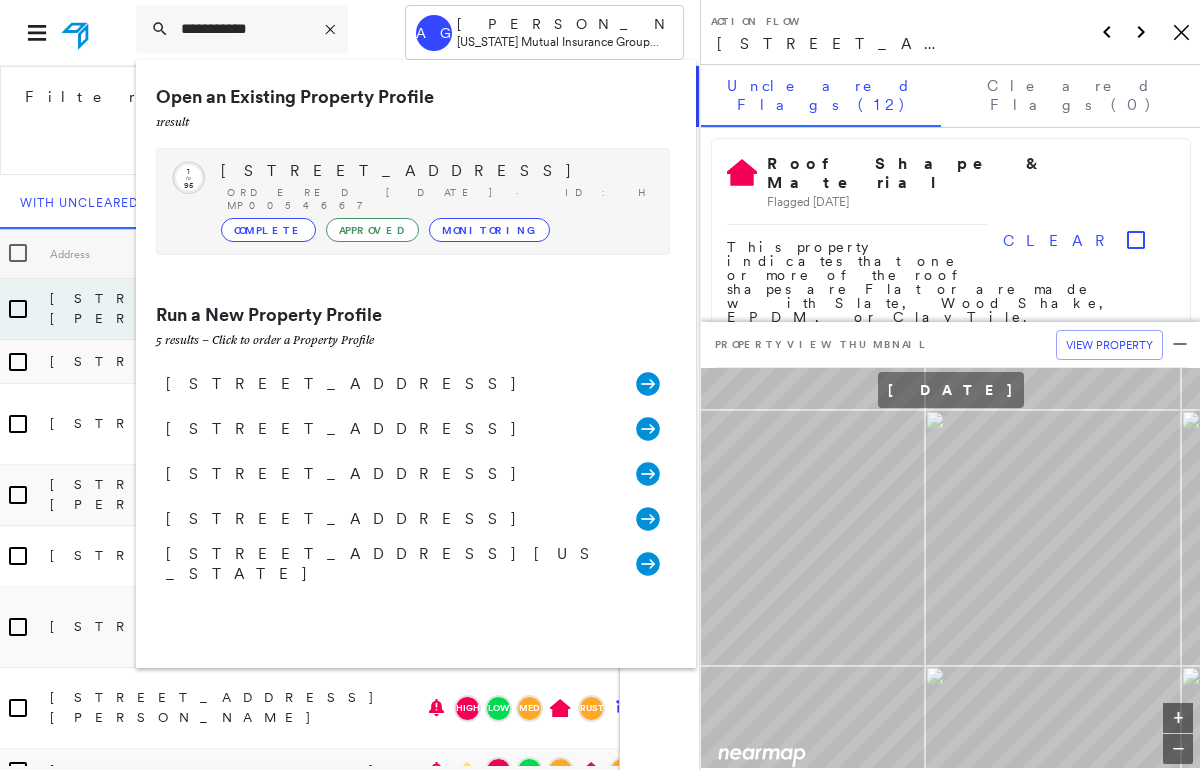 click on "[STREET_ADDRESS]" at bounding box center (435, 171) 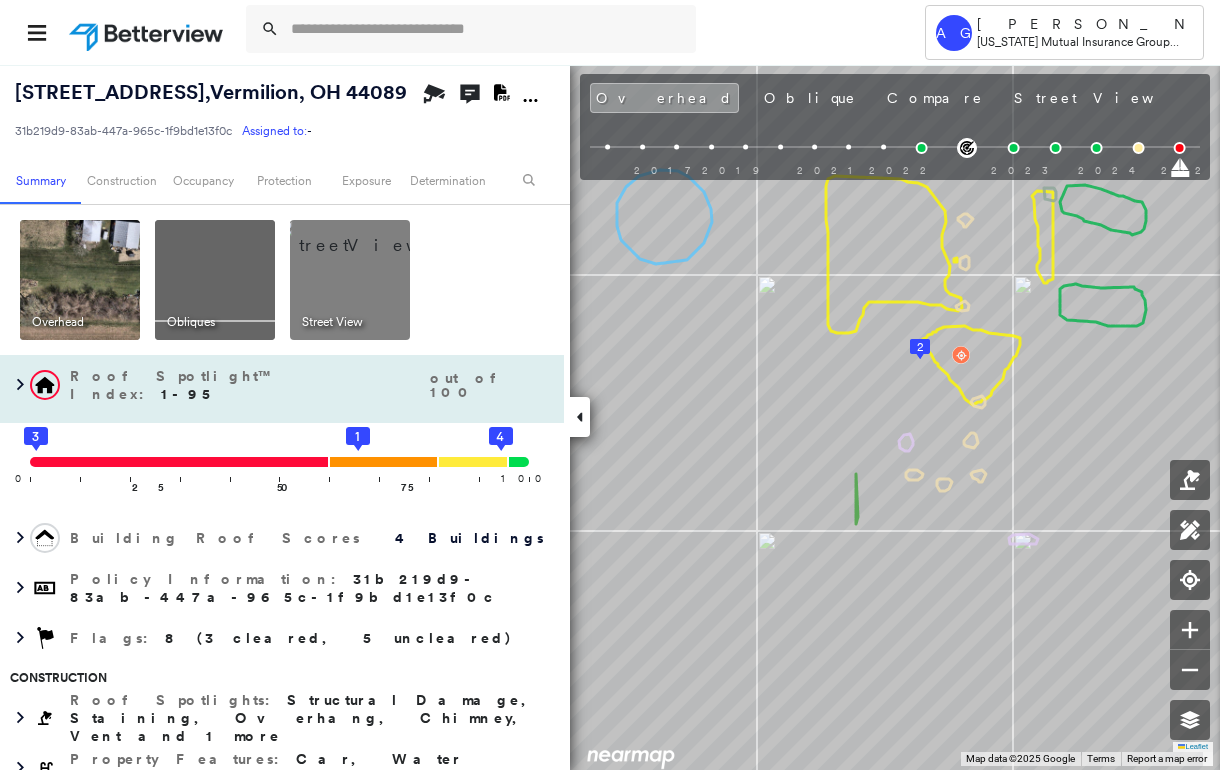 scroll, scrollTop: 266, scrollLeft: 0, axis: vertical 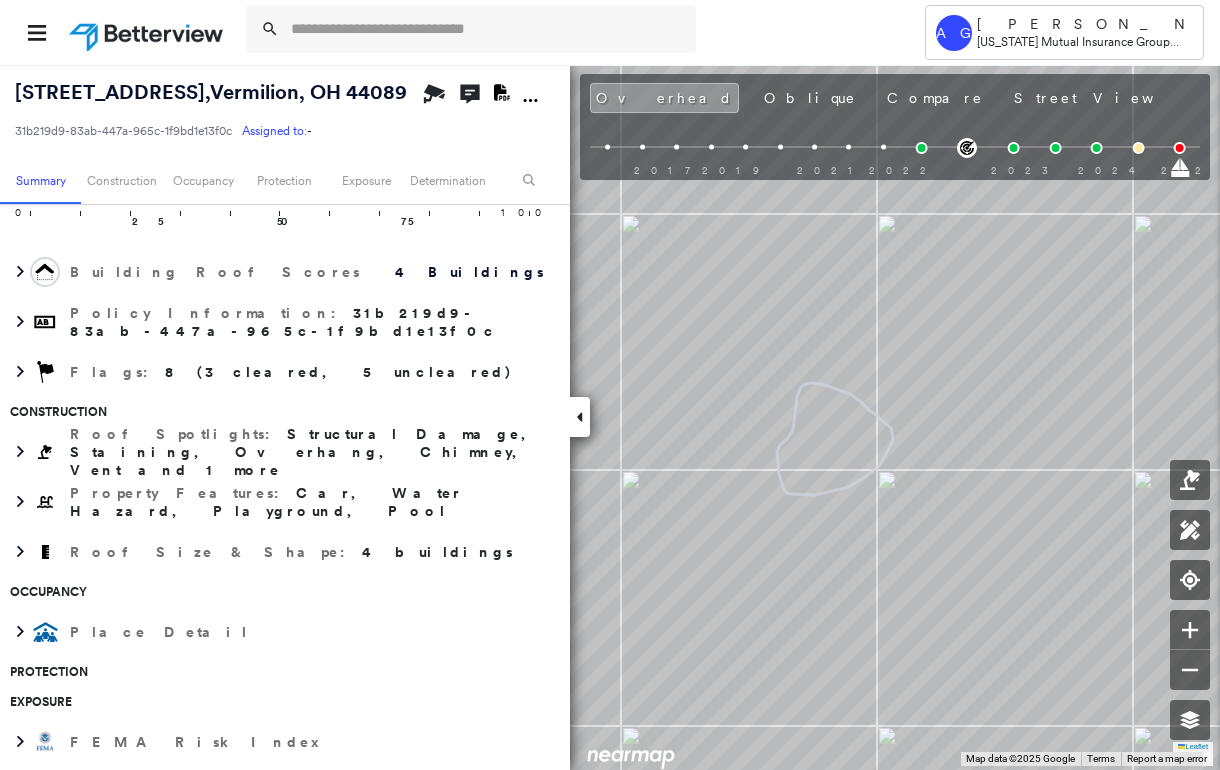click on "Tower AG [PERSON_NAME] [US_STATE] Mutual Insurance Group (OMIG)  -   PL [STREET_ADDRESS] 31b219d9-83ab-447a-965c-1f9bd1e13f0c Assigned to:  - Assigned to:  - 31b219d9-83ab-447a-965c-1f9bd1e13f0c Assigned to:  - Open Comments Download PDF Report Summary Construction Occupancy Protection Exposure Determination Overhead Obliques Street View Roof Spotlight™ Index :  1-95 out of 100 0 100 25 3 50 75 1 4 Building Roof Scores 4 Buildings Policy Information :  31b219d9-83ab-447a-965c-1f9bd1e13f0c Flags :  8 (3 cleared, 5 uncleared) Construction Roof Spotlights :  Structural Damage, Staining, Overhang, Chimney, Vent and 1 more Property Features :  Car, Water Hazard, Playground, Pool Roof Size & Shape :  4 buildings  Occupancy Place Detail Protection Exposure FEMA Risk Index Additional Perils Determination Flags :  8 (3 cleared, 5 uncleared) Uncleared Flags (5) Cleared Flags  (3) SQFT Change Flag: Increase in Roof Square Footage Flagged [DATE] Clear Damage Flagged [DATE] Clear CRIT Flagged [DATE]" at bounding box center [610, 385] 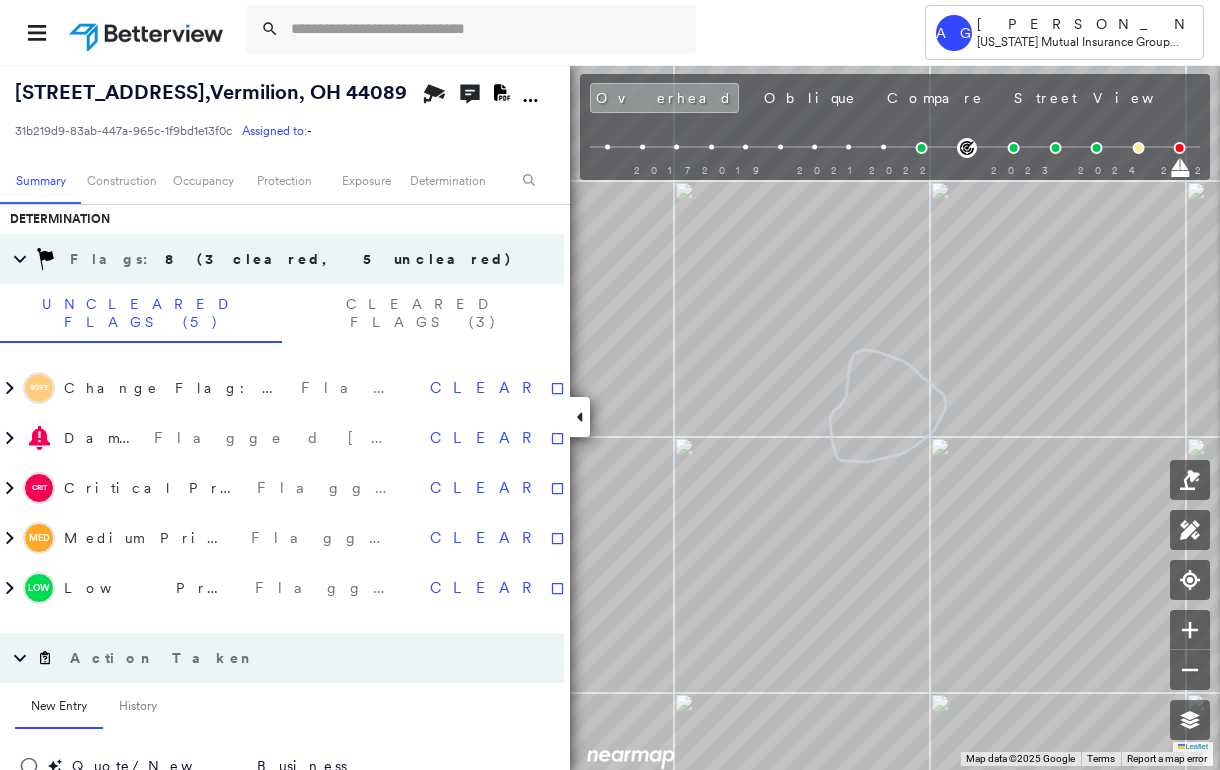 scroll, scrollTop: 933, scrollLeft: 0, axis: vertical 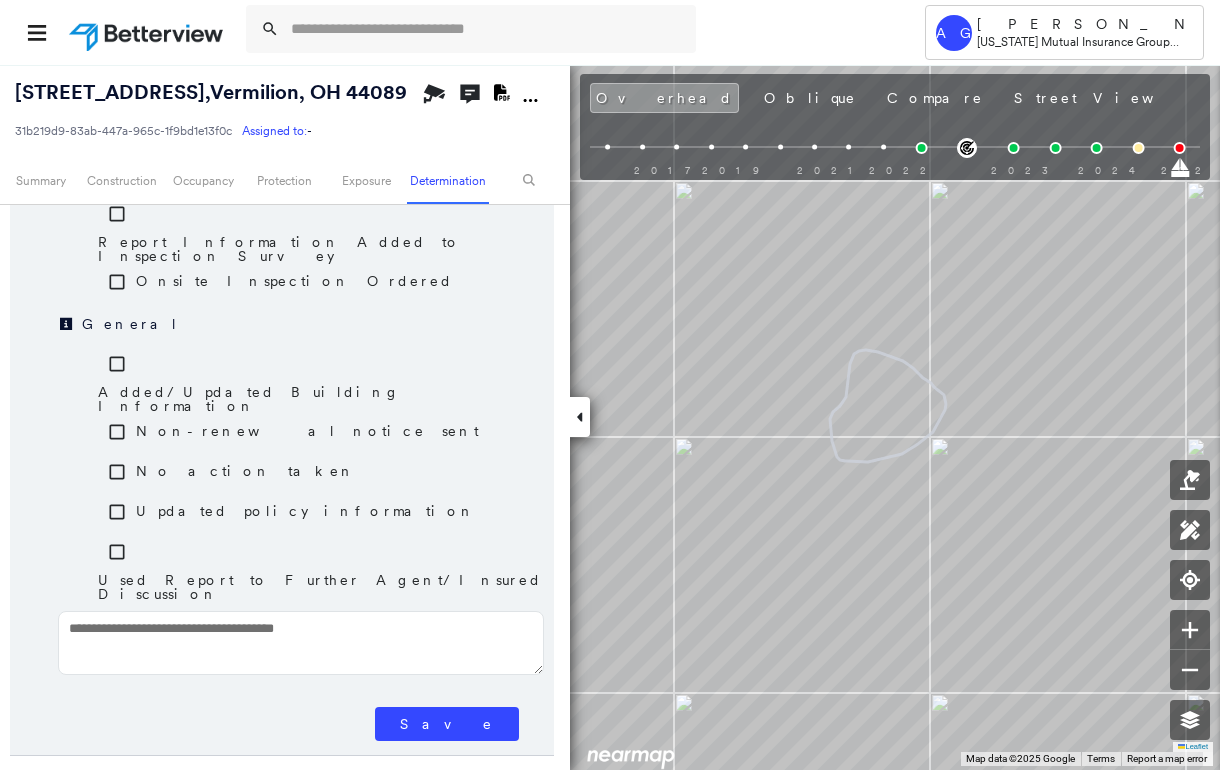 click on "Save" at bounding box center [447, 724] 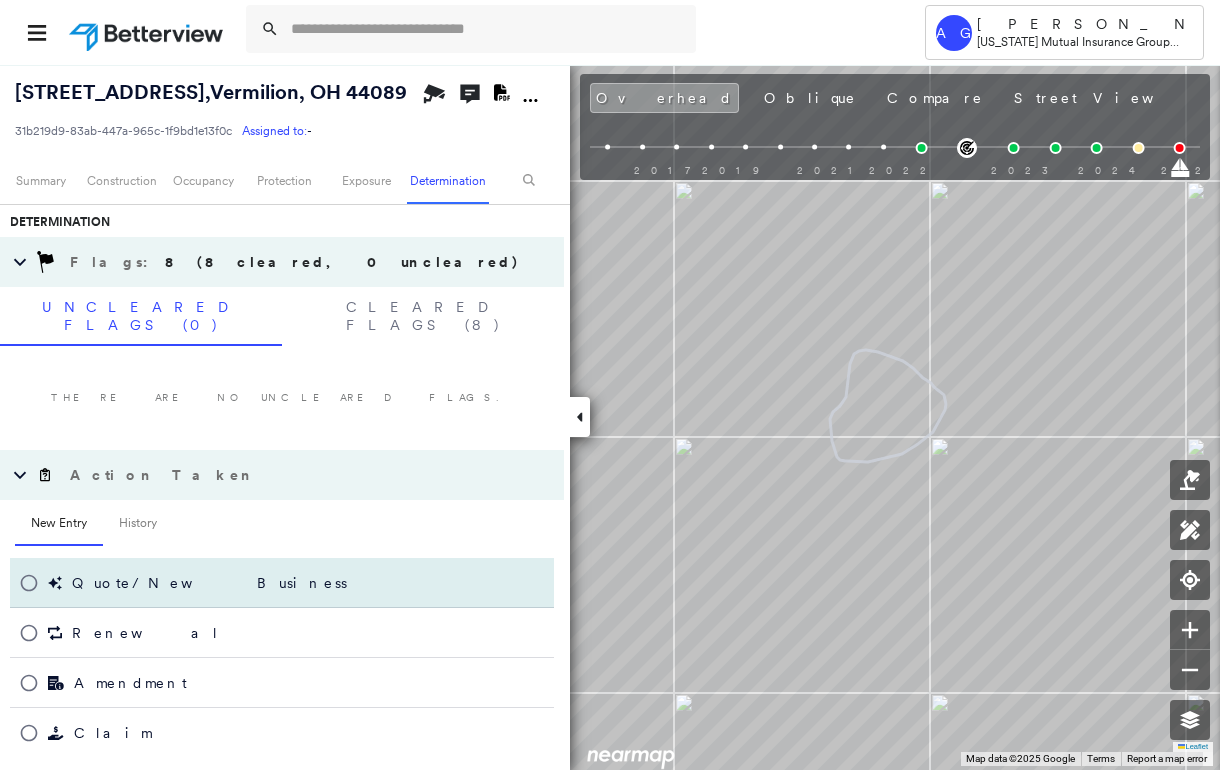 scroll, scrollTop: 870, scrollLeft: 0, axis: vertical 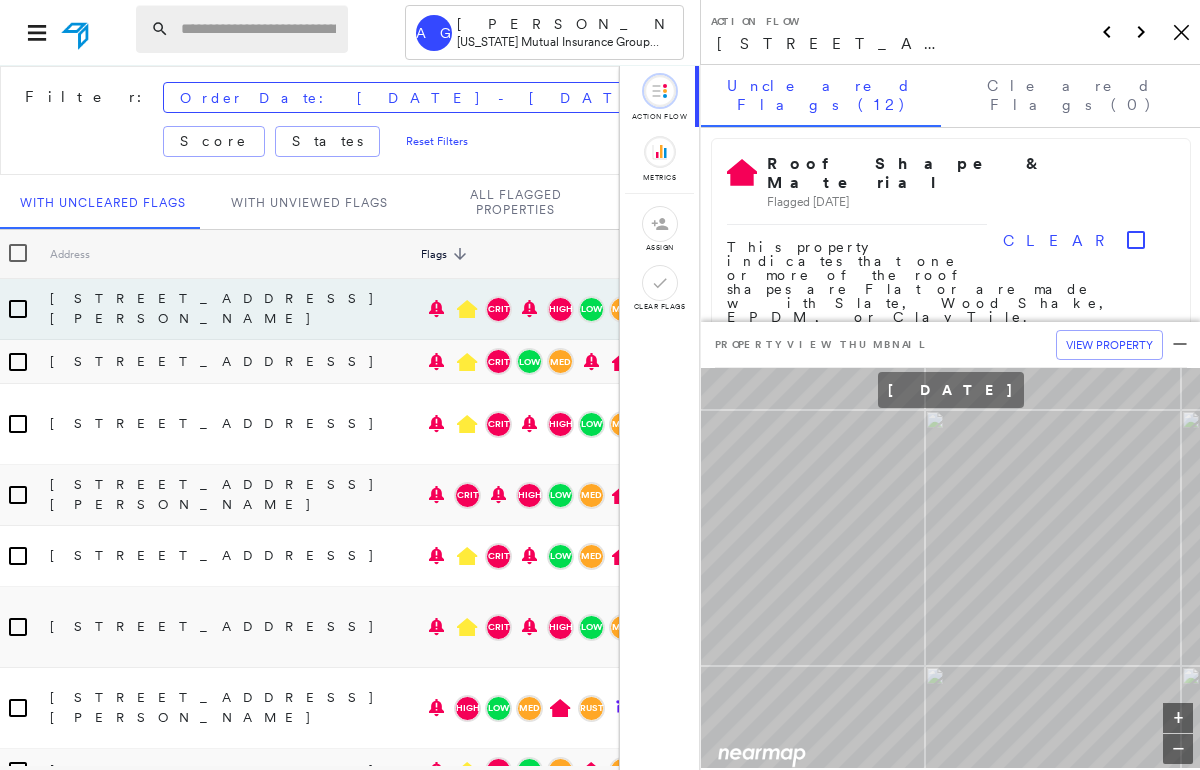 click at bounding box center (258, 29) 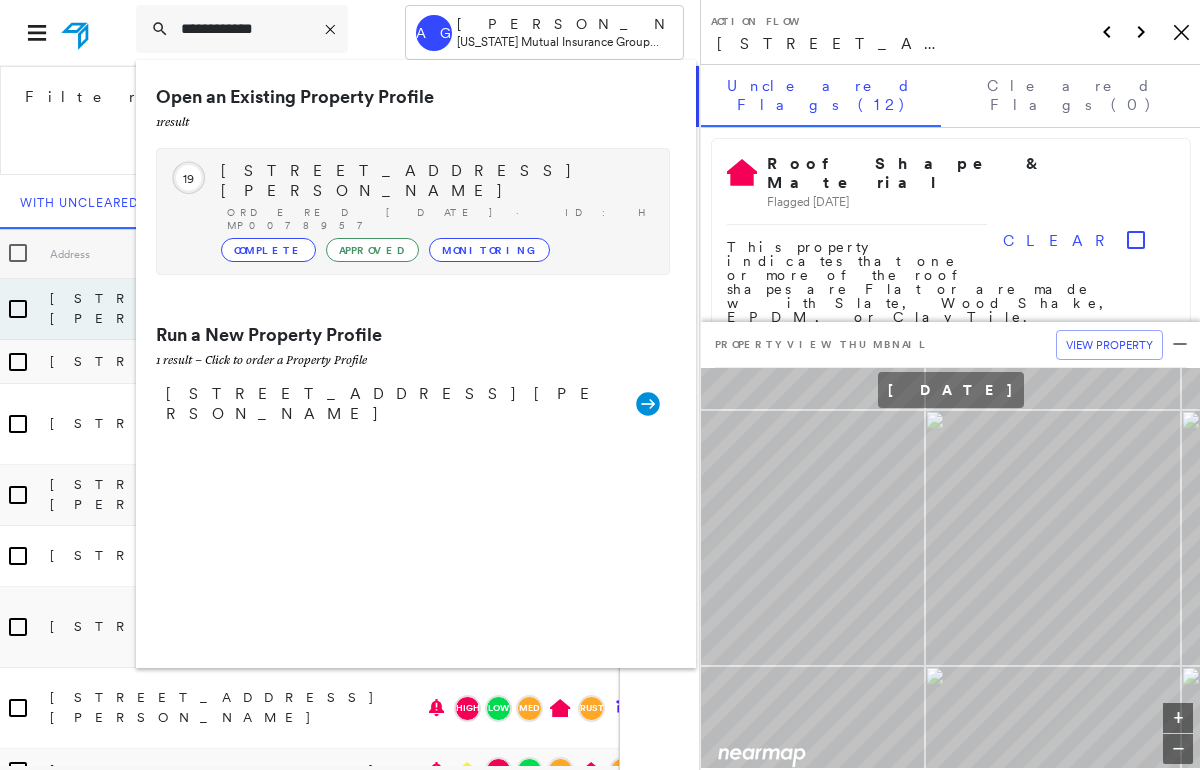 type on "**********" 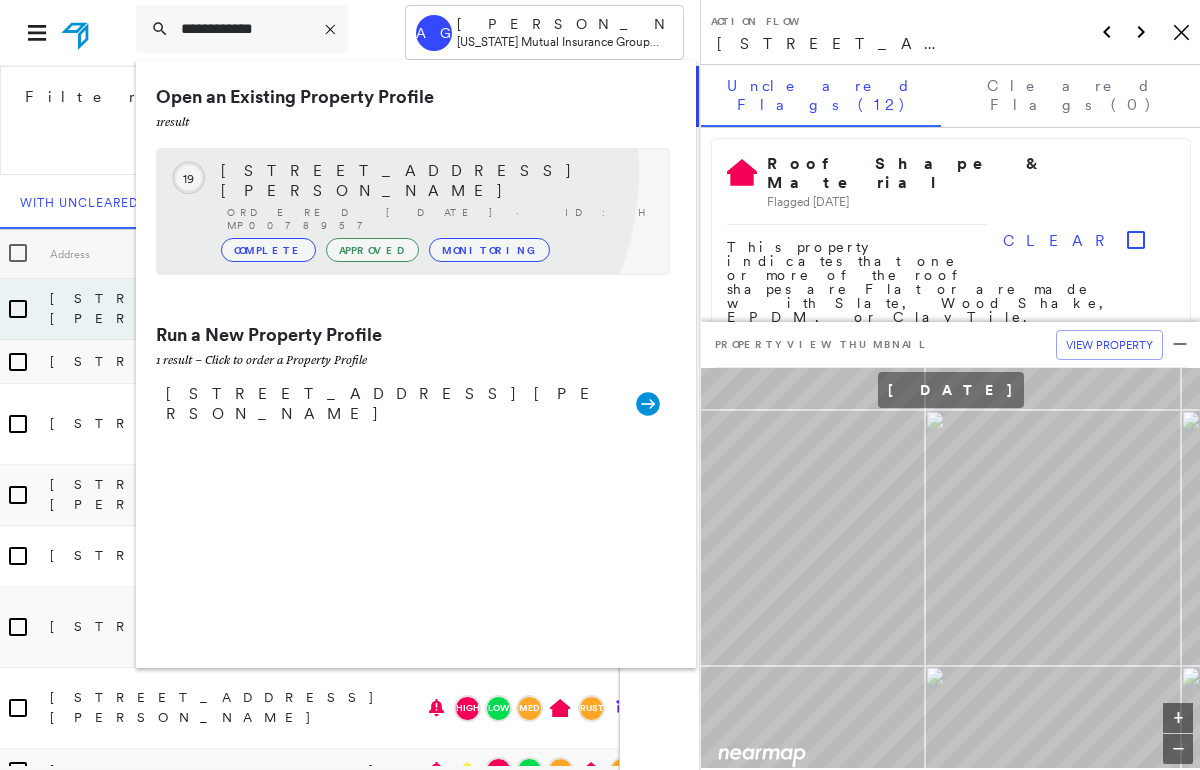 click on "222 W POE RD, BOWLING GREEN, OH 43402" at bounding box center (435, 181) 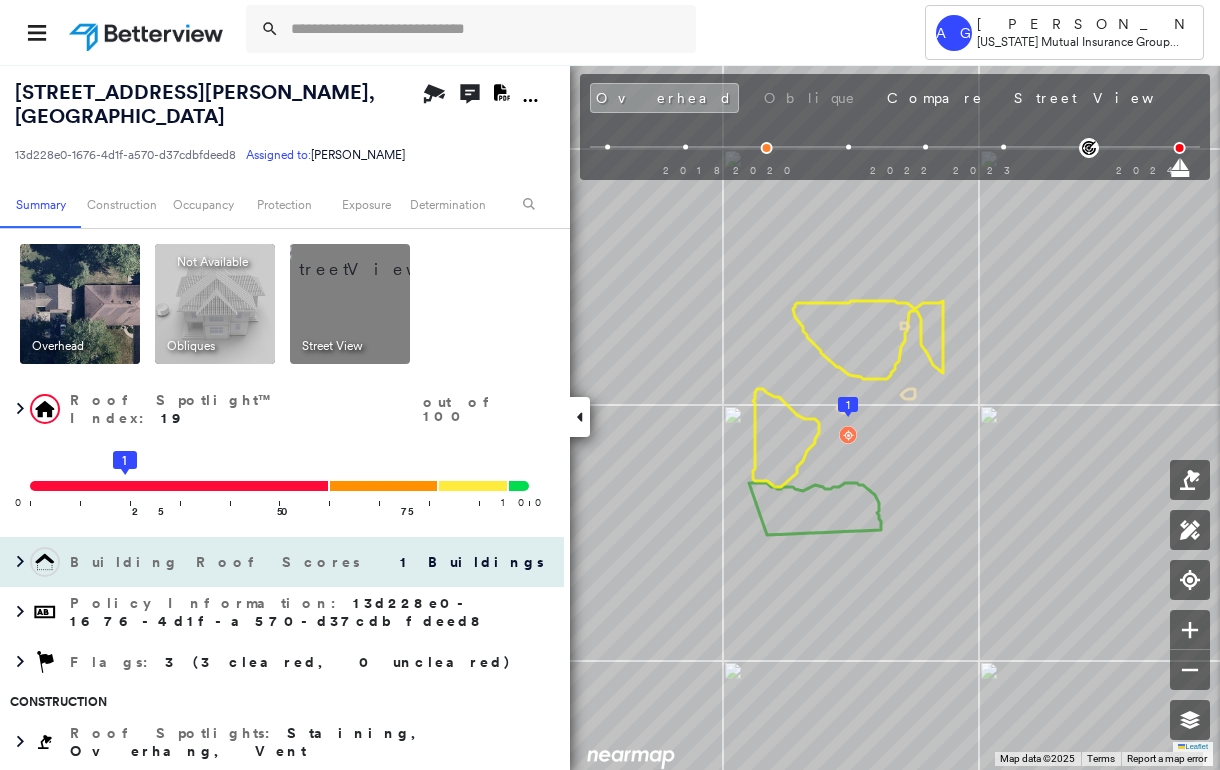 scroll, scrollTop: 133, scrollLeft: 0, axis: vertical 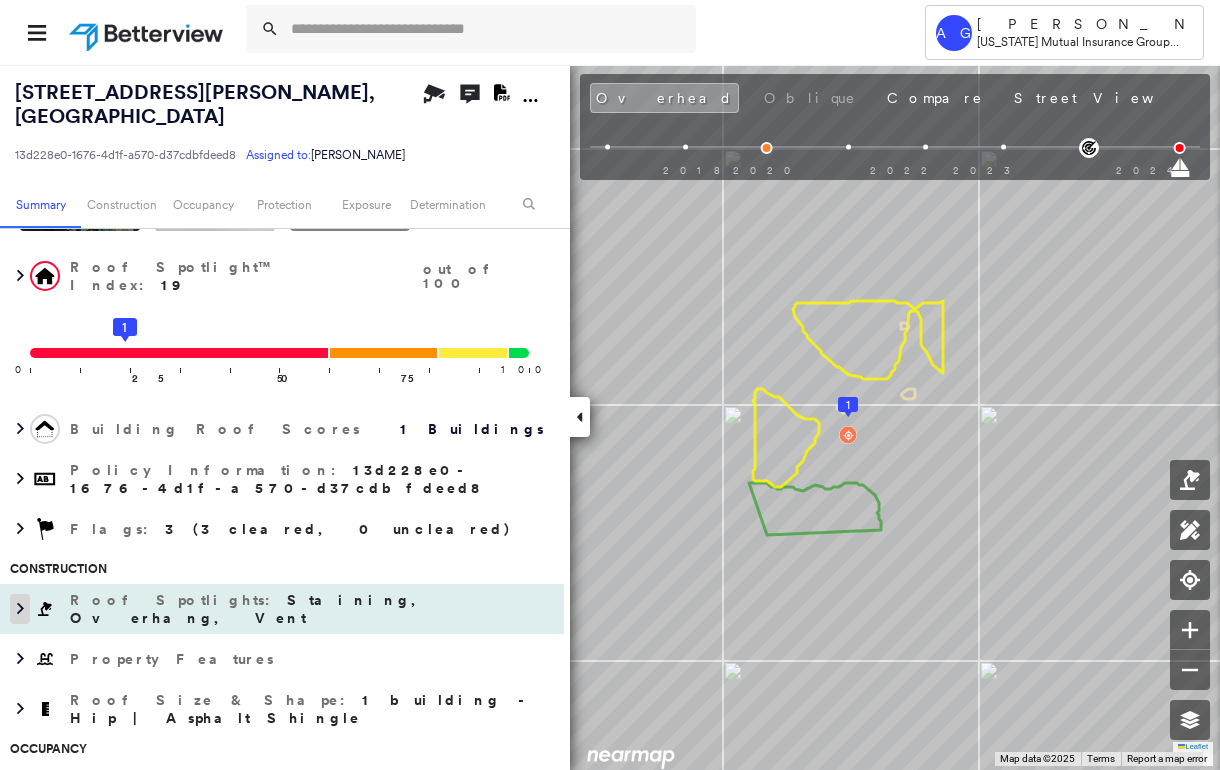 click 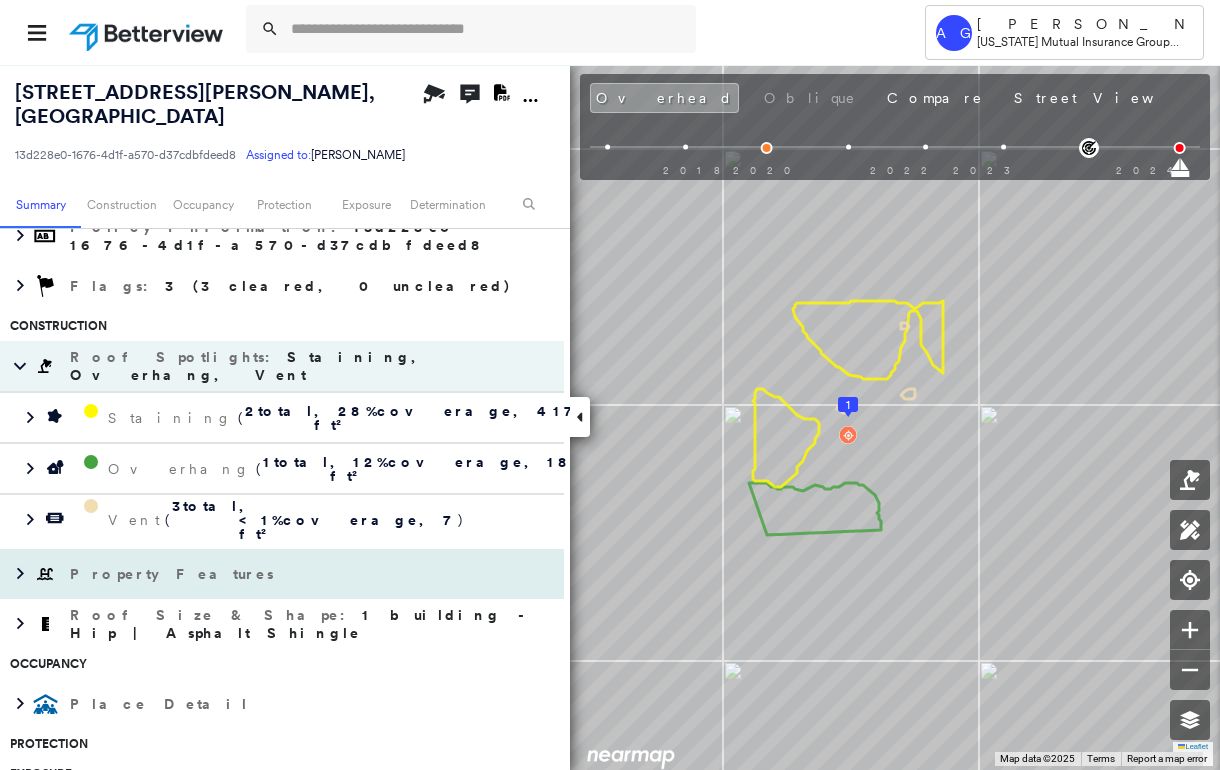 scroll, scrollTop: 400, scrollLeft: 0, axis: vertical 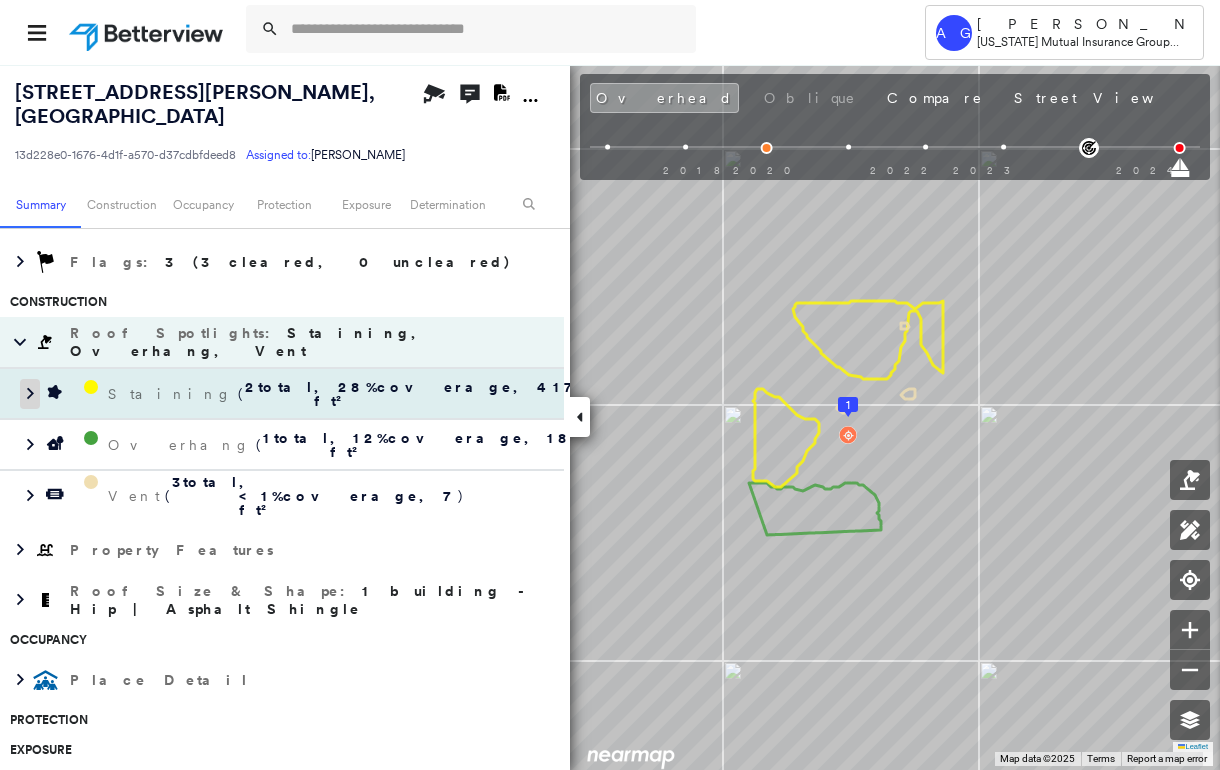 click at bounding box center [30, 394] 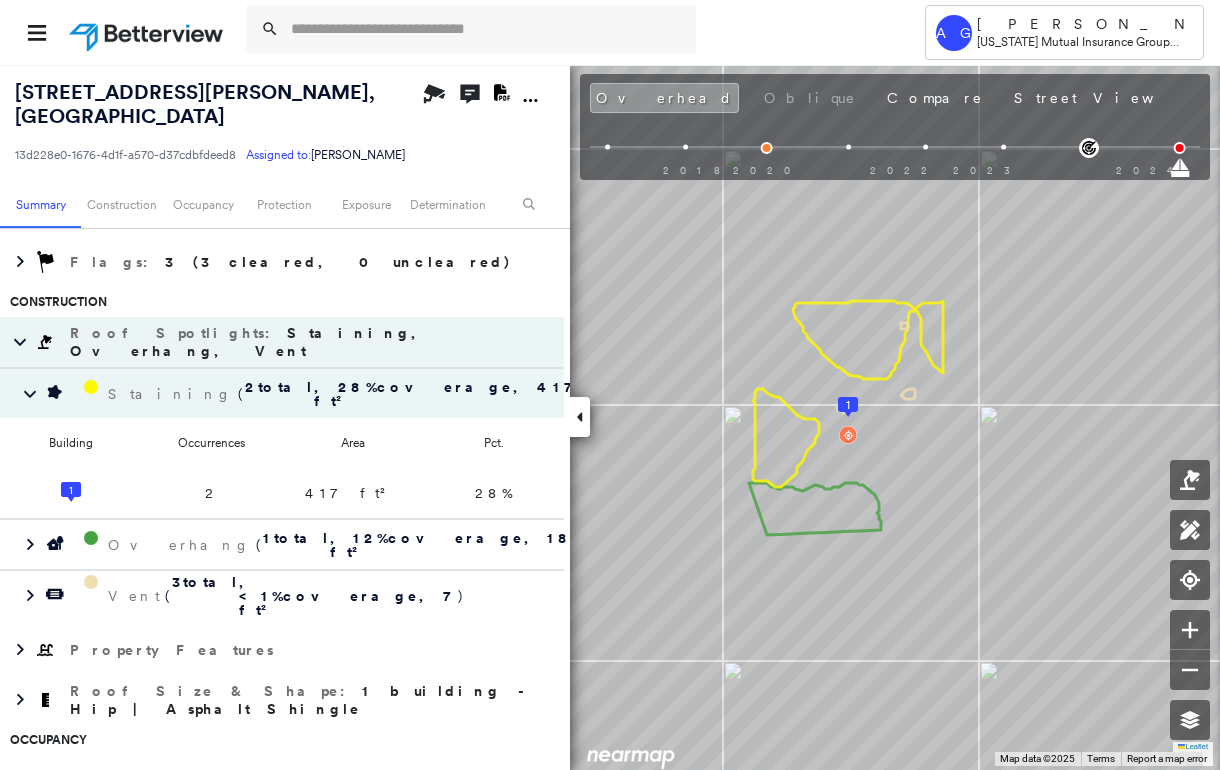 drag, startPoint x: 561, startPoint y: 413, endPoint x: 565, endPoint y: 382, distance: 31.257 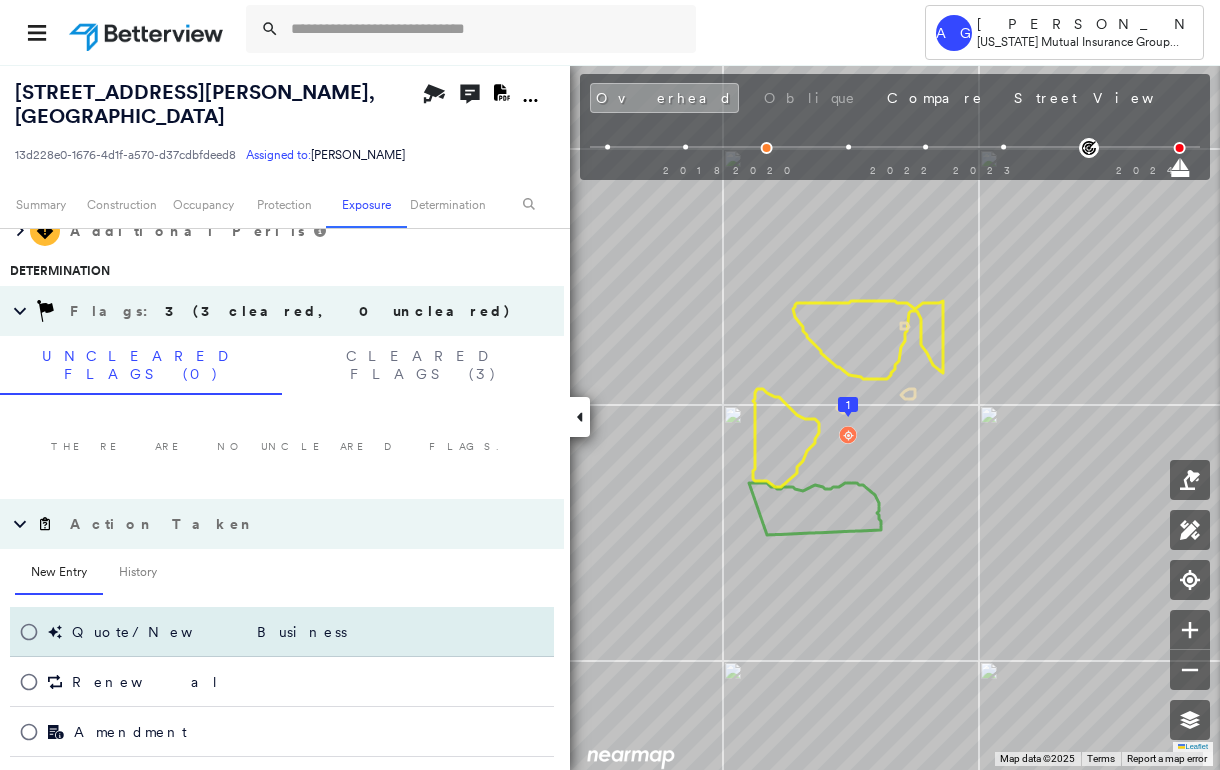scroll, scrollTop: 1127, scrollLeft: 0, axis: vertical 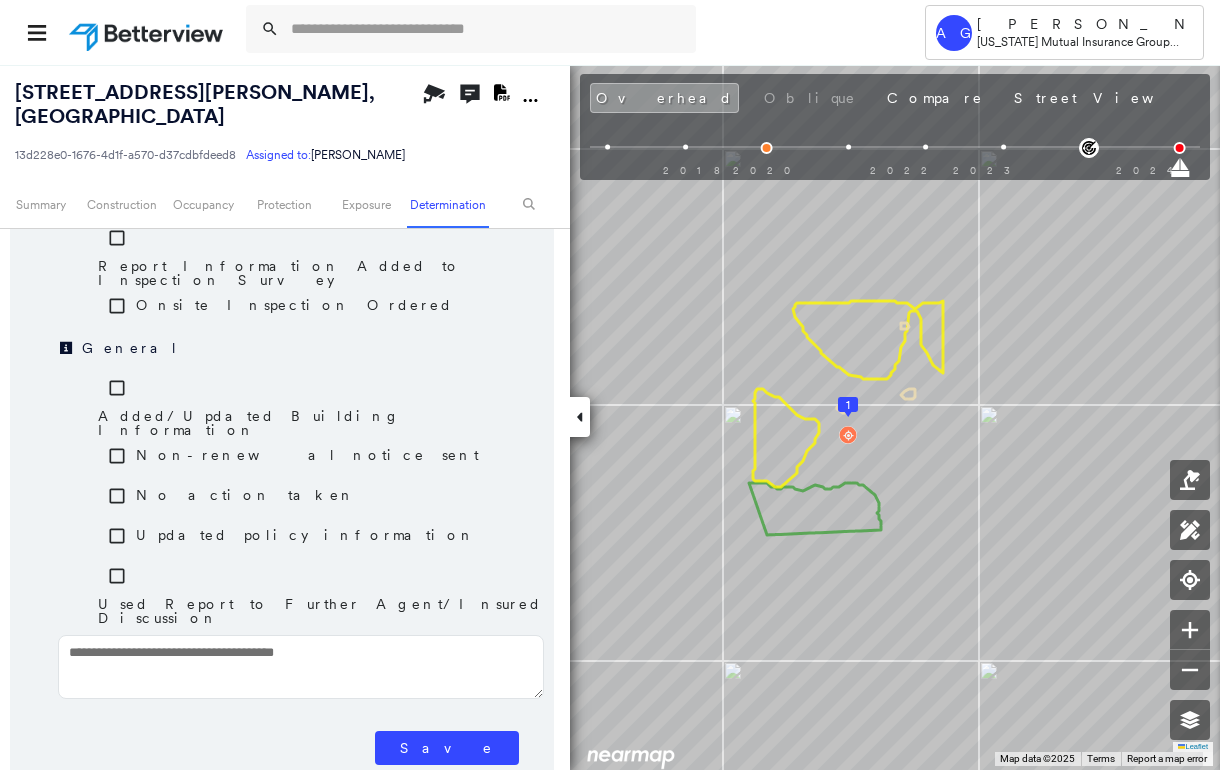 click on "Save" at bounding box center (447, 748) 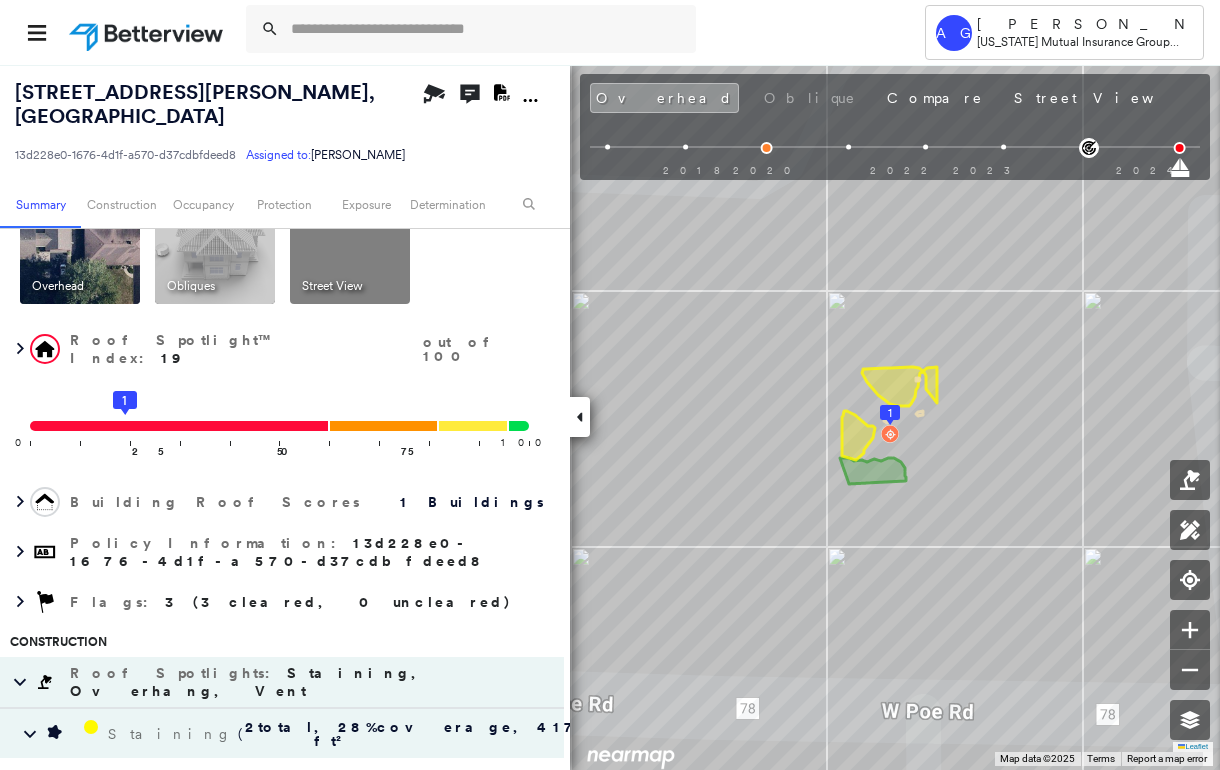 scroll, scrollTop: 194, scrollLeft: 0, axis: vertical 